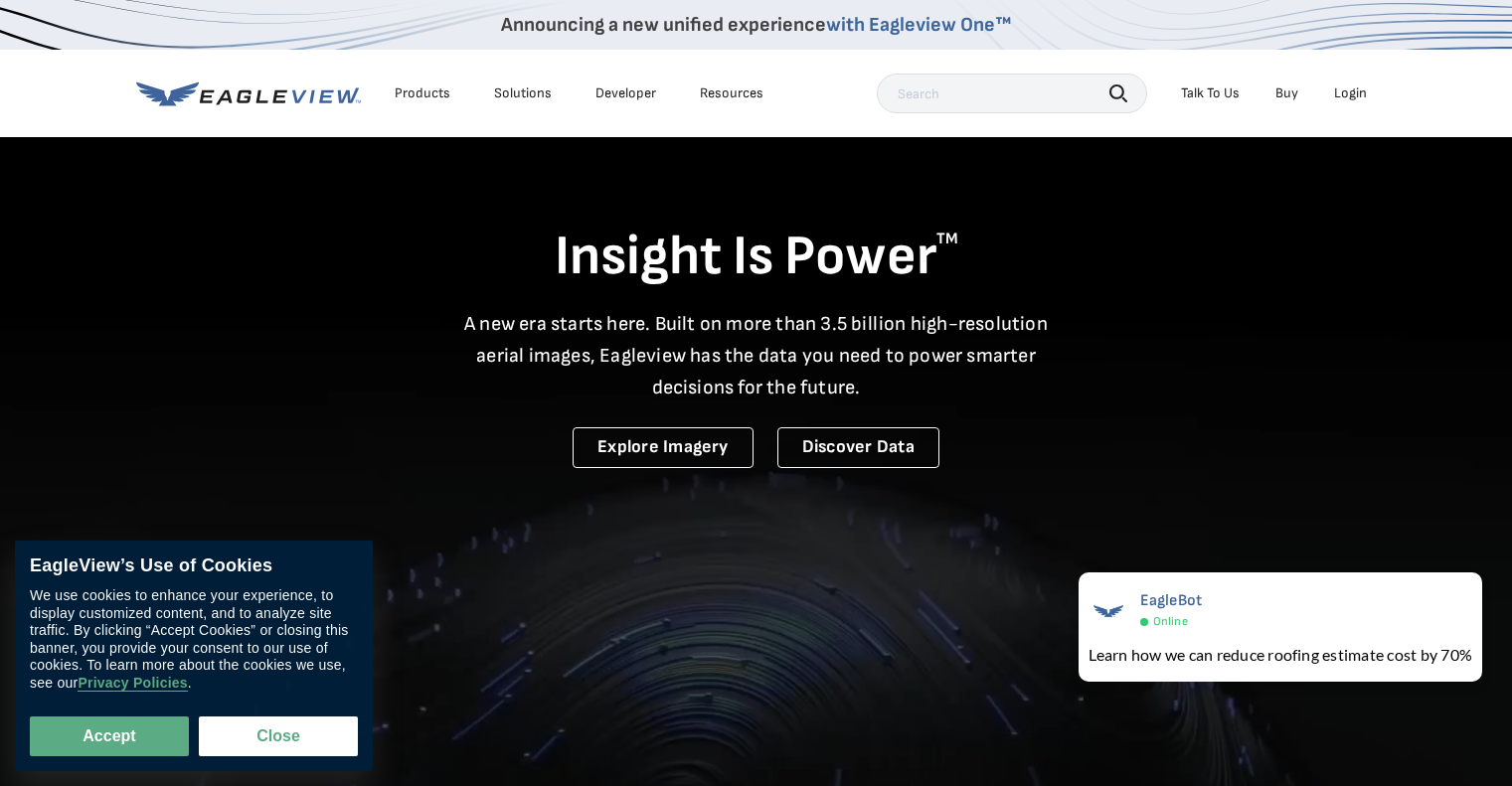 scroll, scrollTop: 0, scrollLeft: 0, axis: both 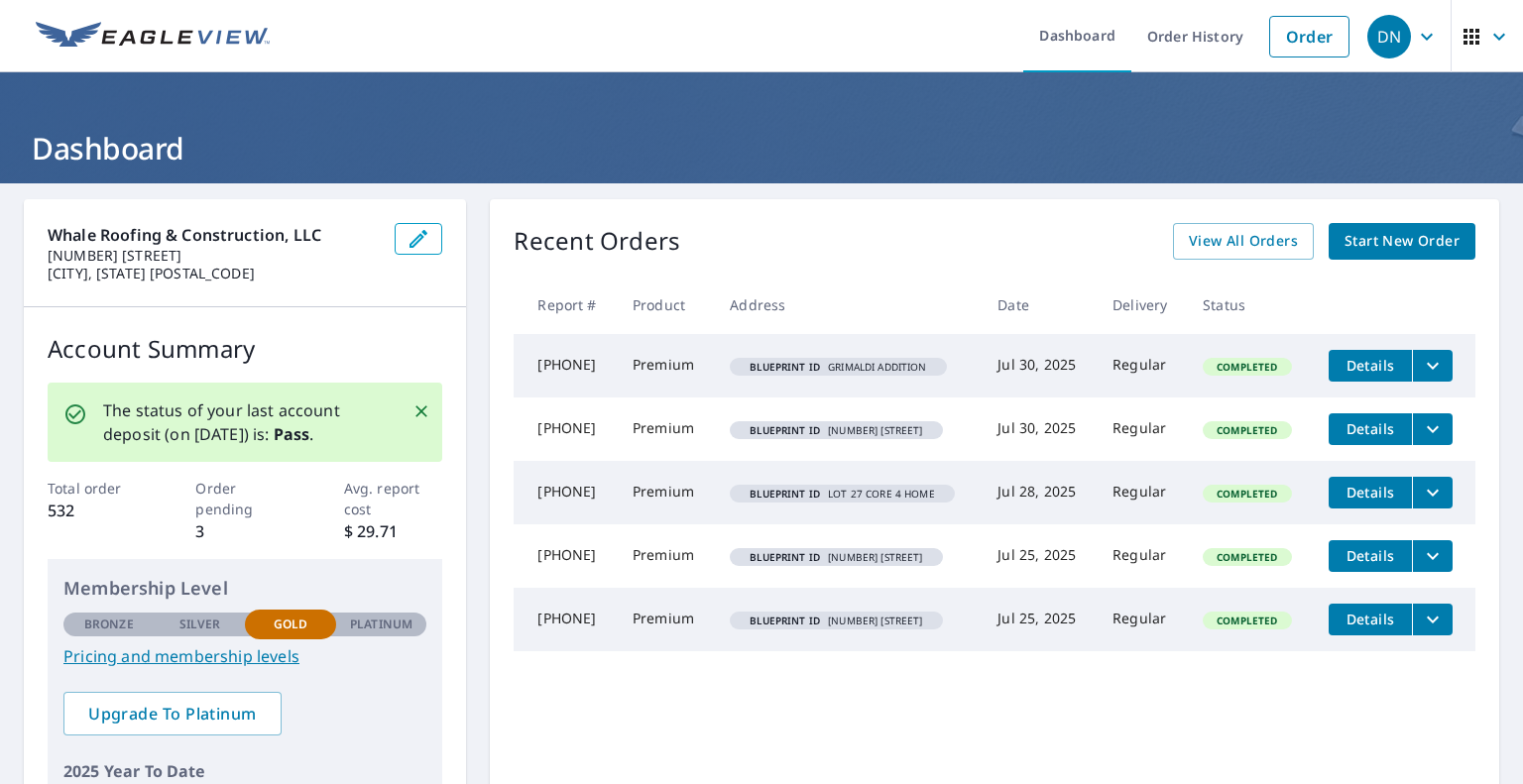 click on "Start New Order" at bounding box center [1402, 241] 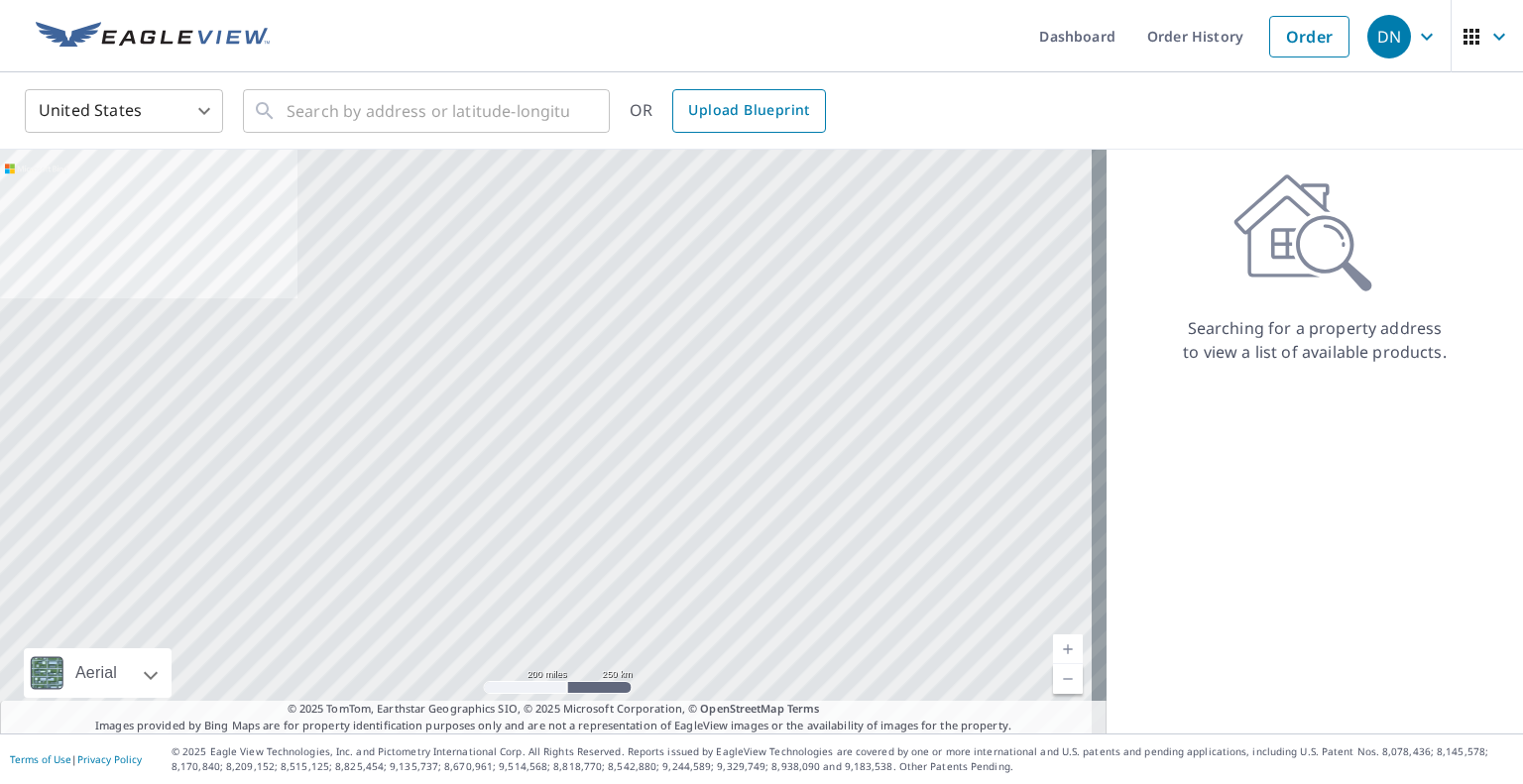 click on "Upload Blueprint" at bounding box center (749, 110) 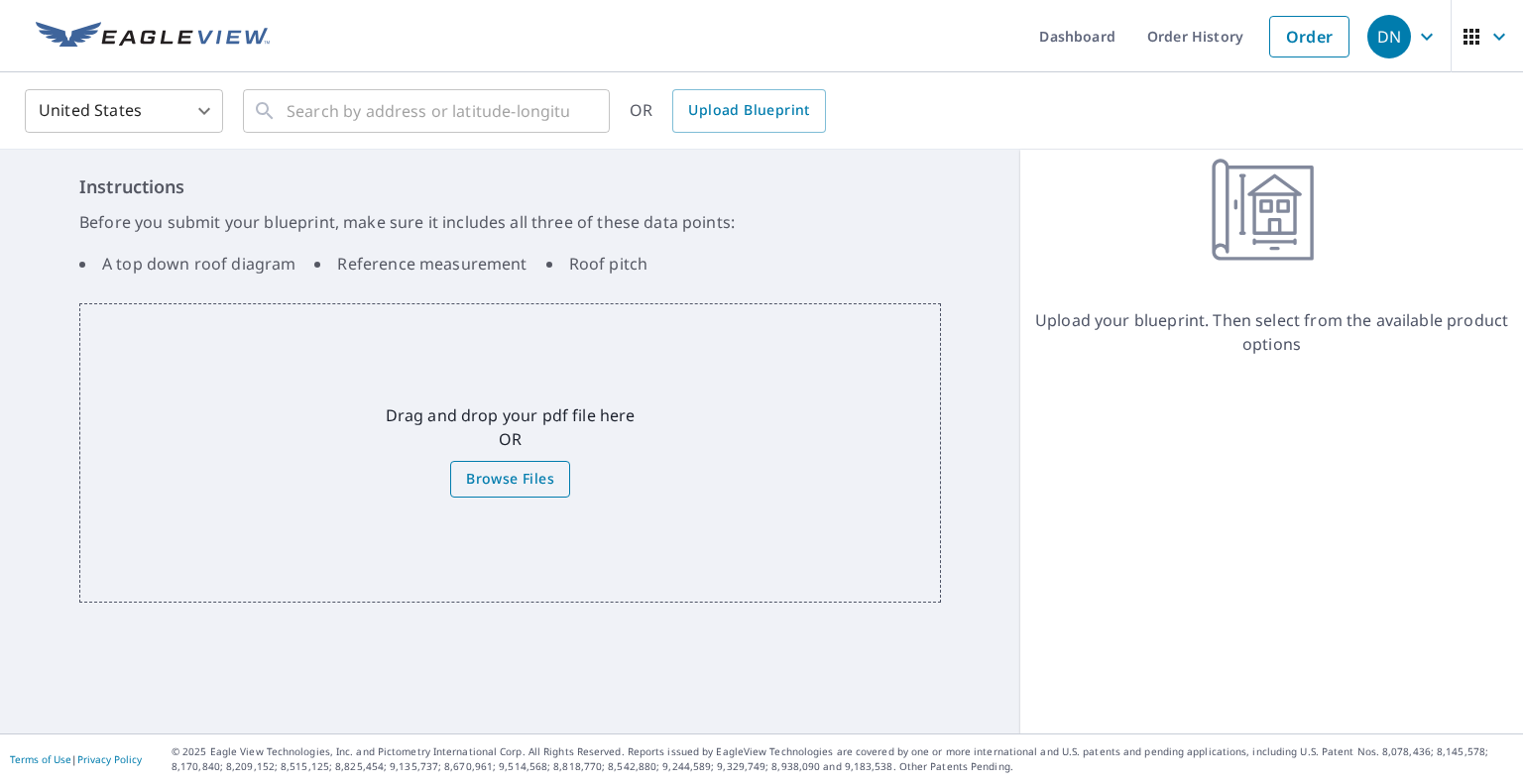 click on "Browse Files" at bounding box center [510, 479] 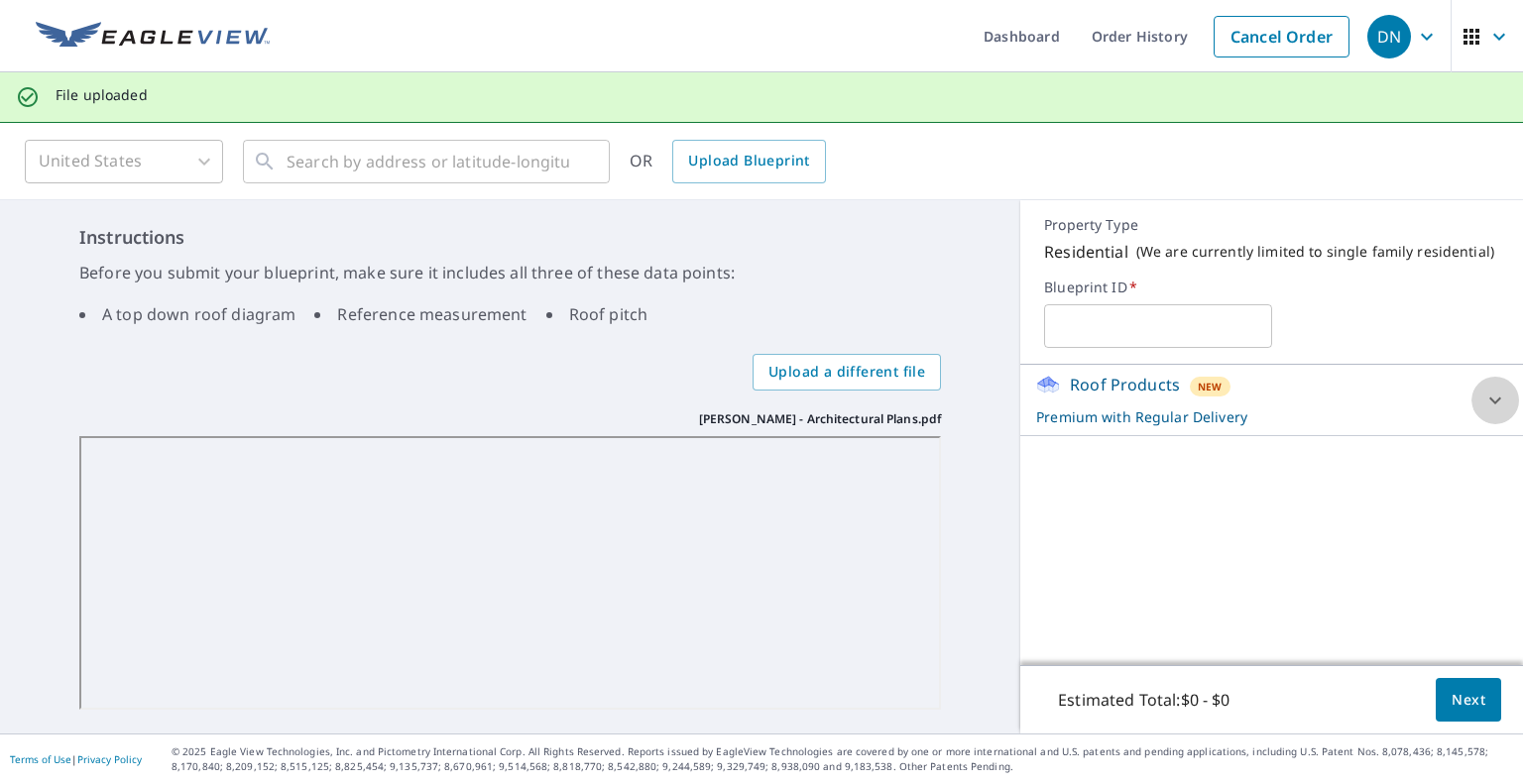 click 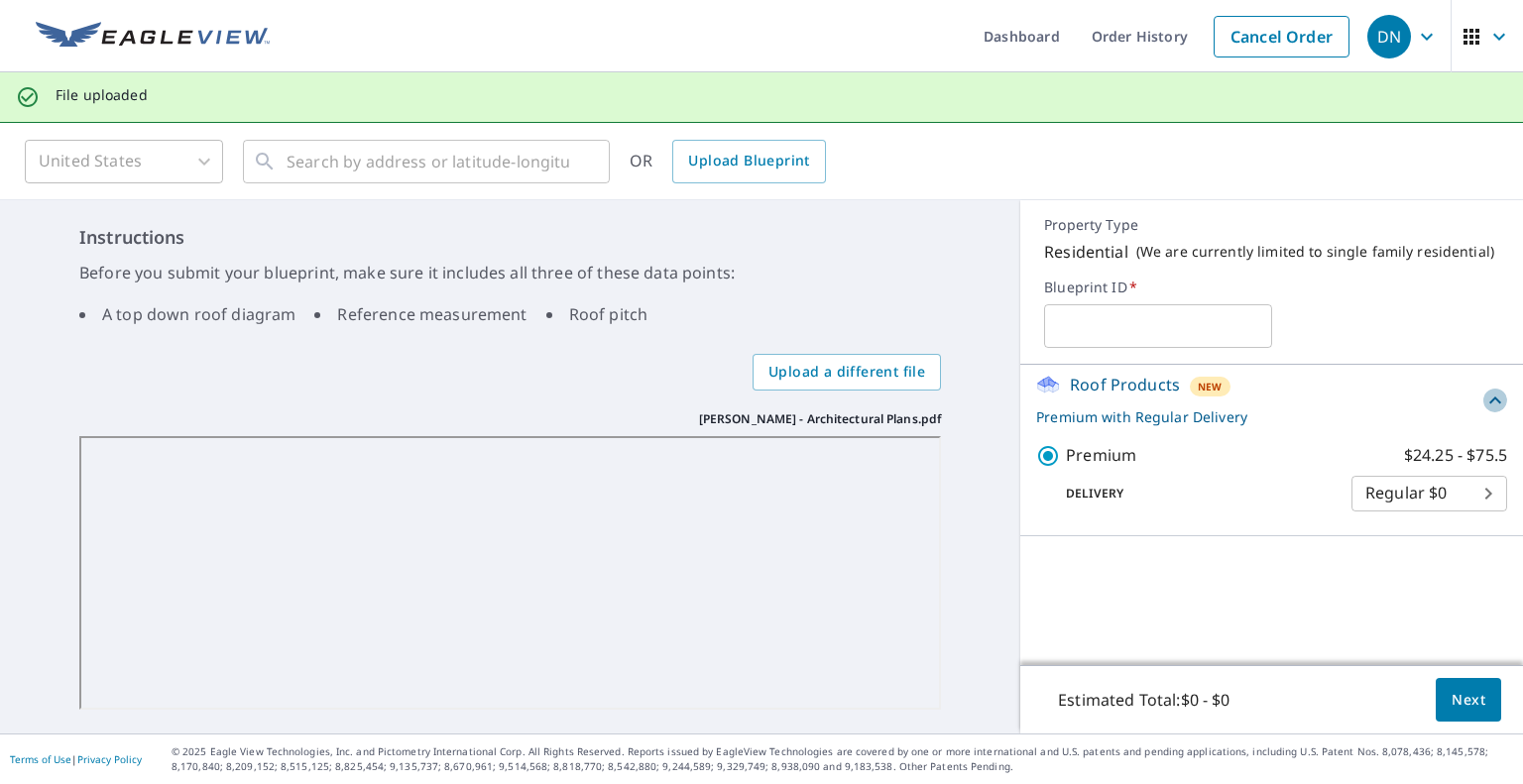 click 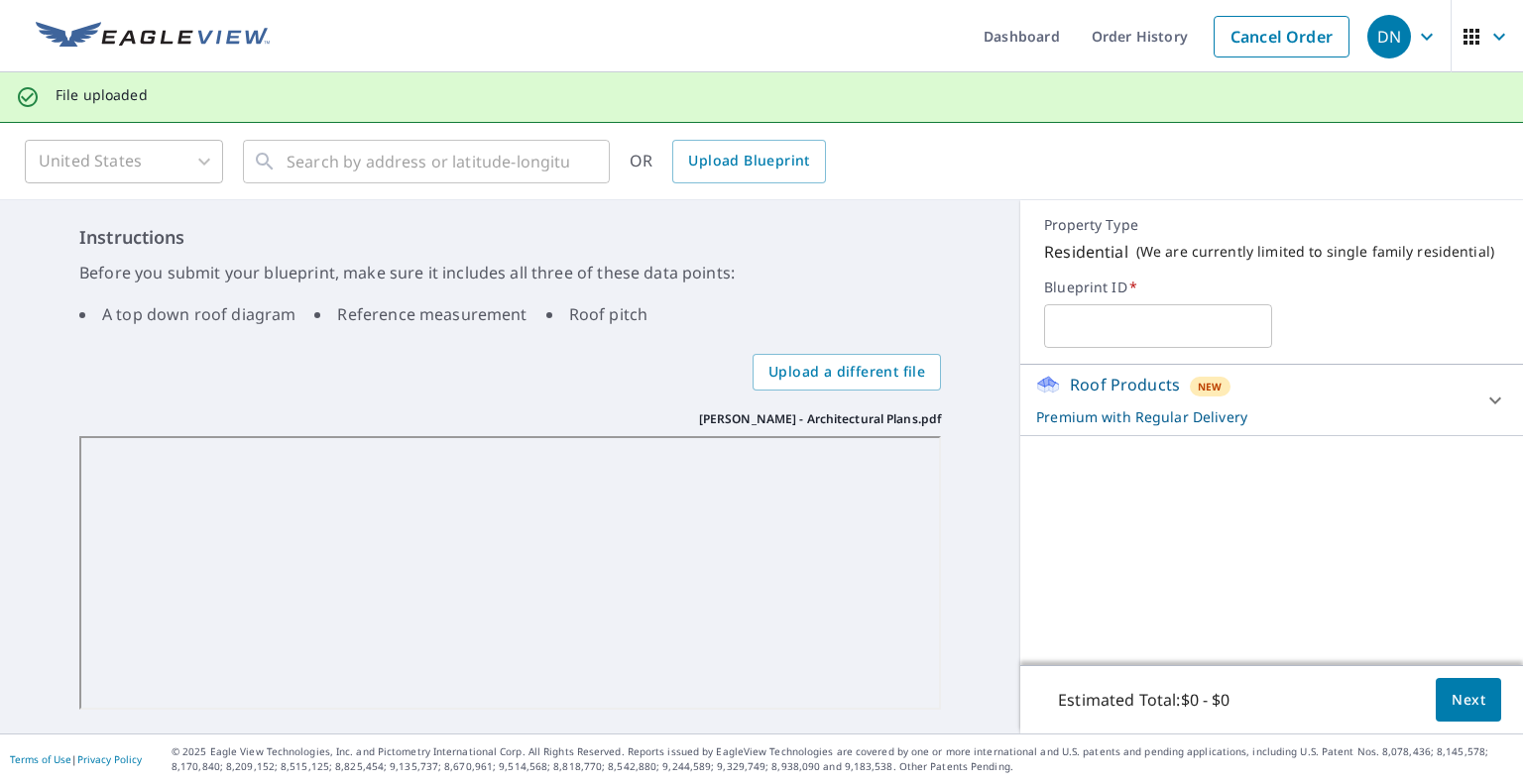 click on "Next" at bounding box center (1468, 700) 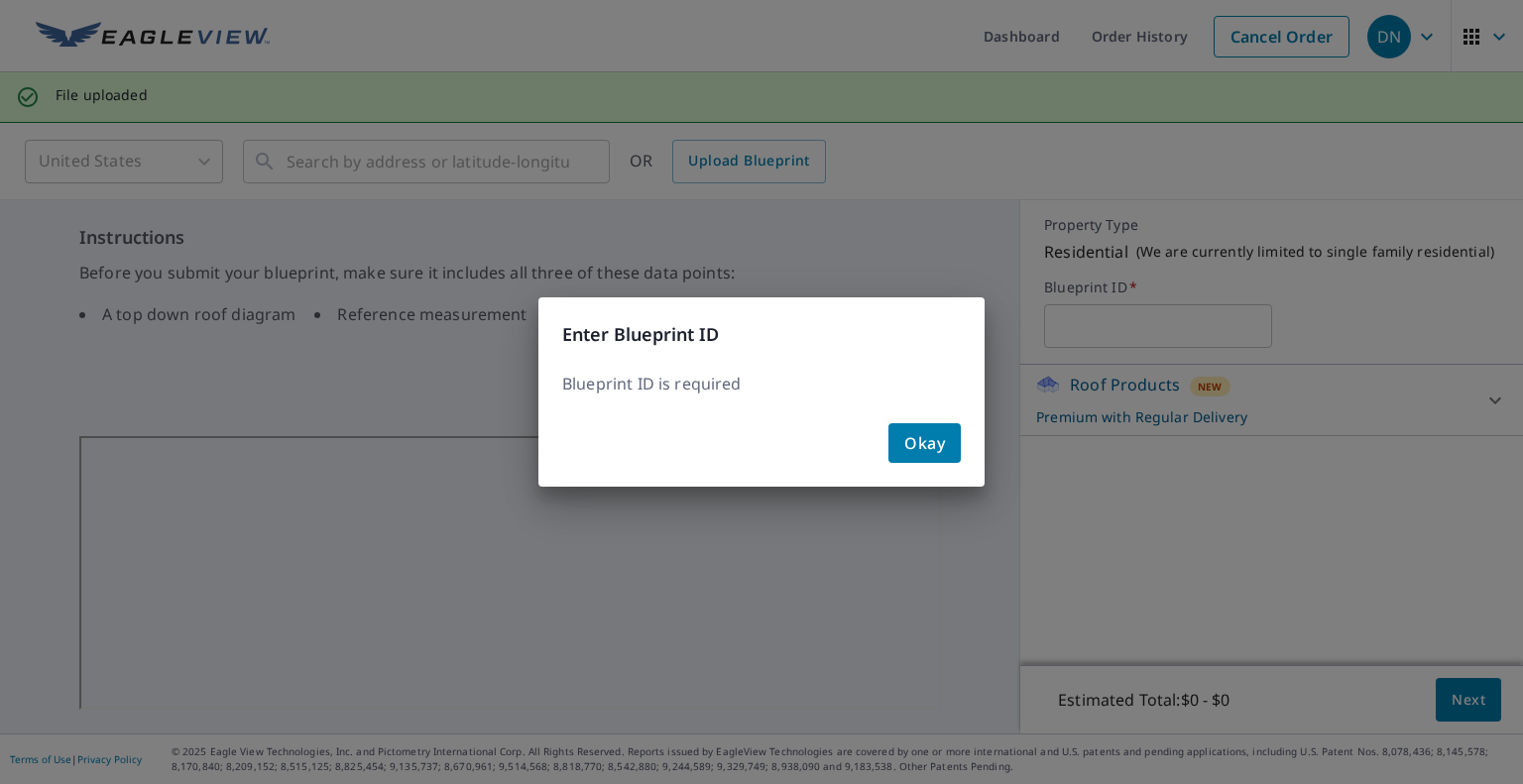 click on "Okay" at bounding box center [924, 443] 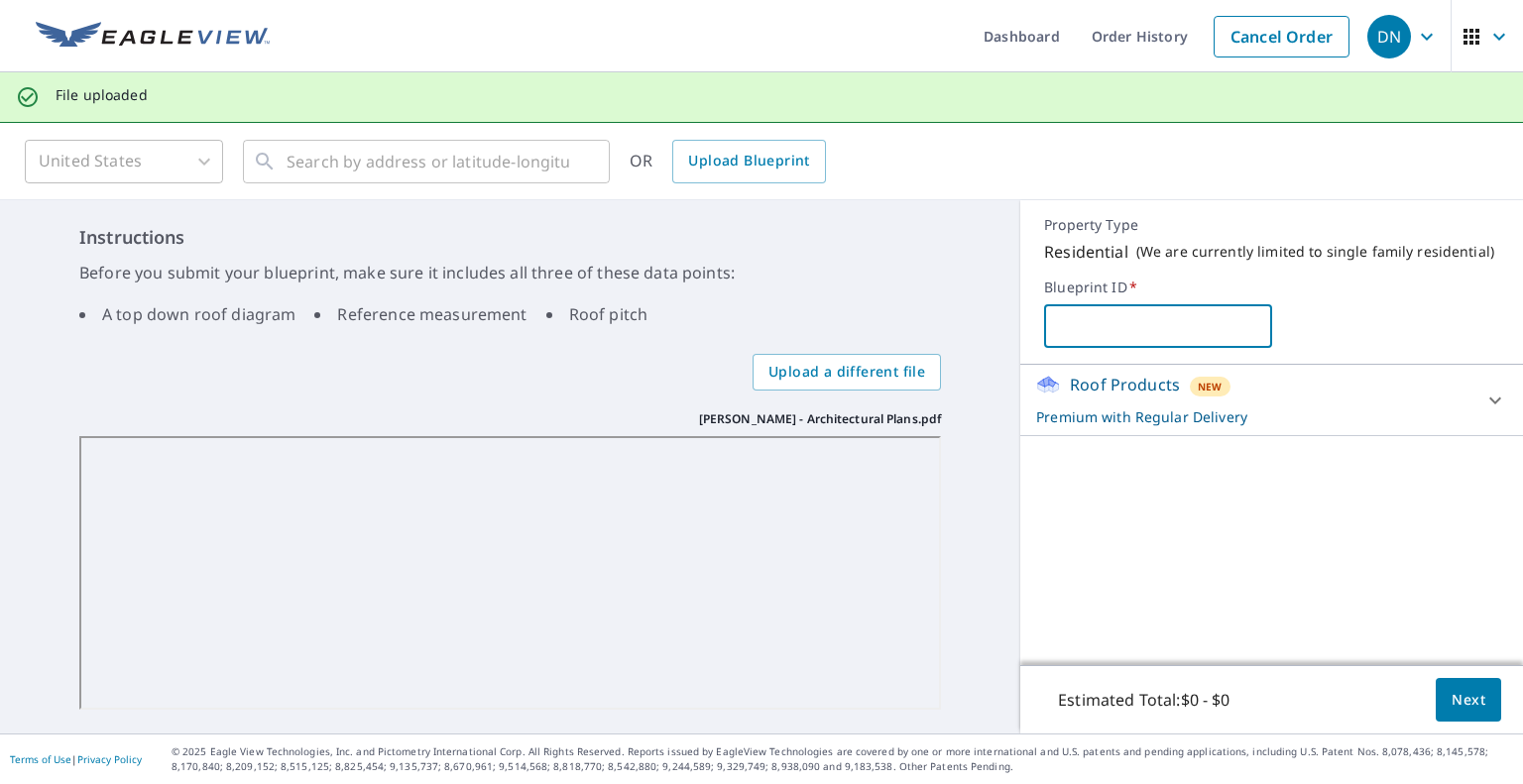 click at bounding box center [1157, 326] 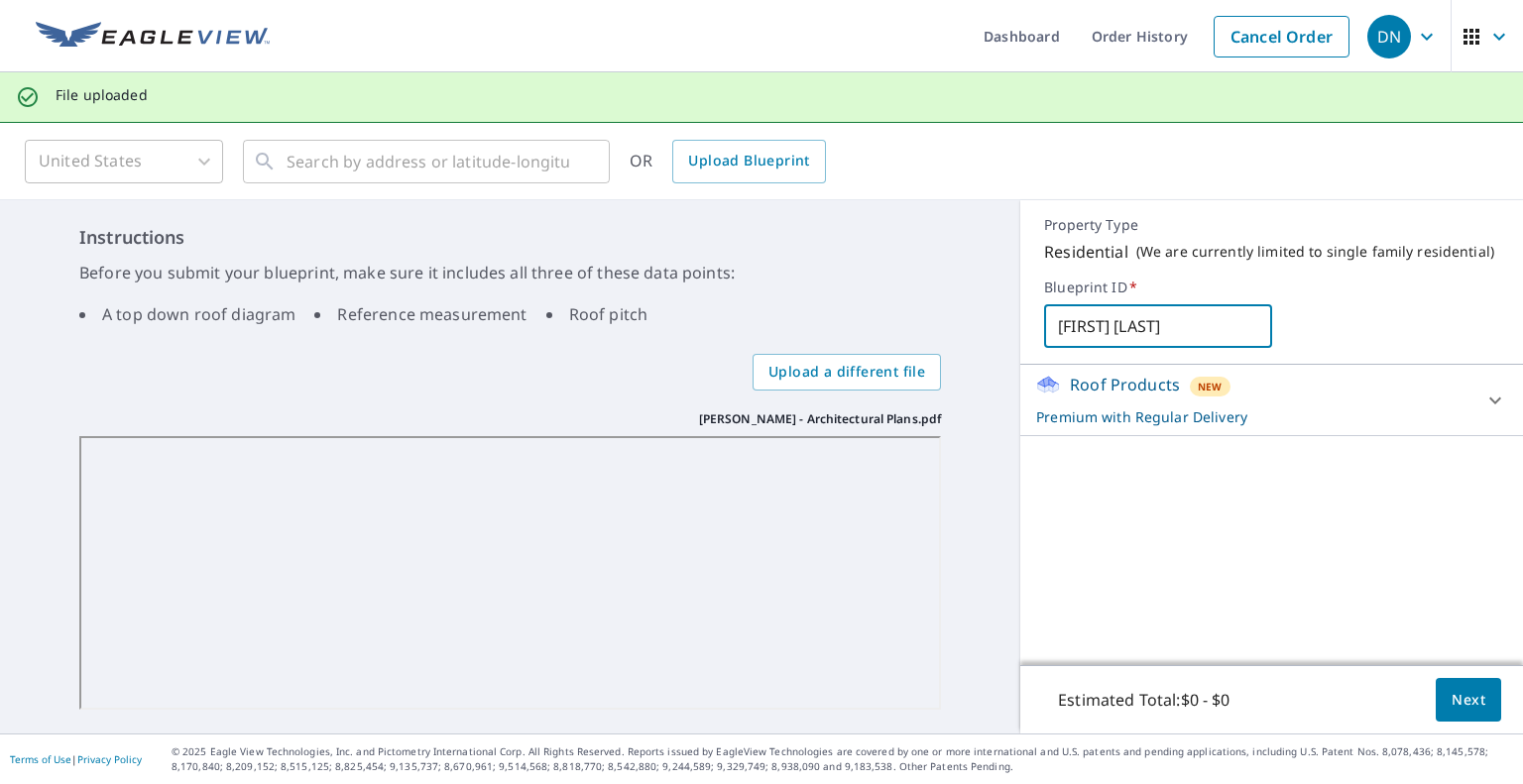type on "Rubin House" 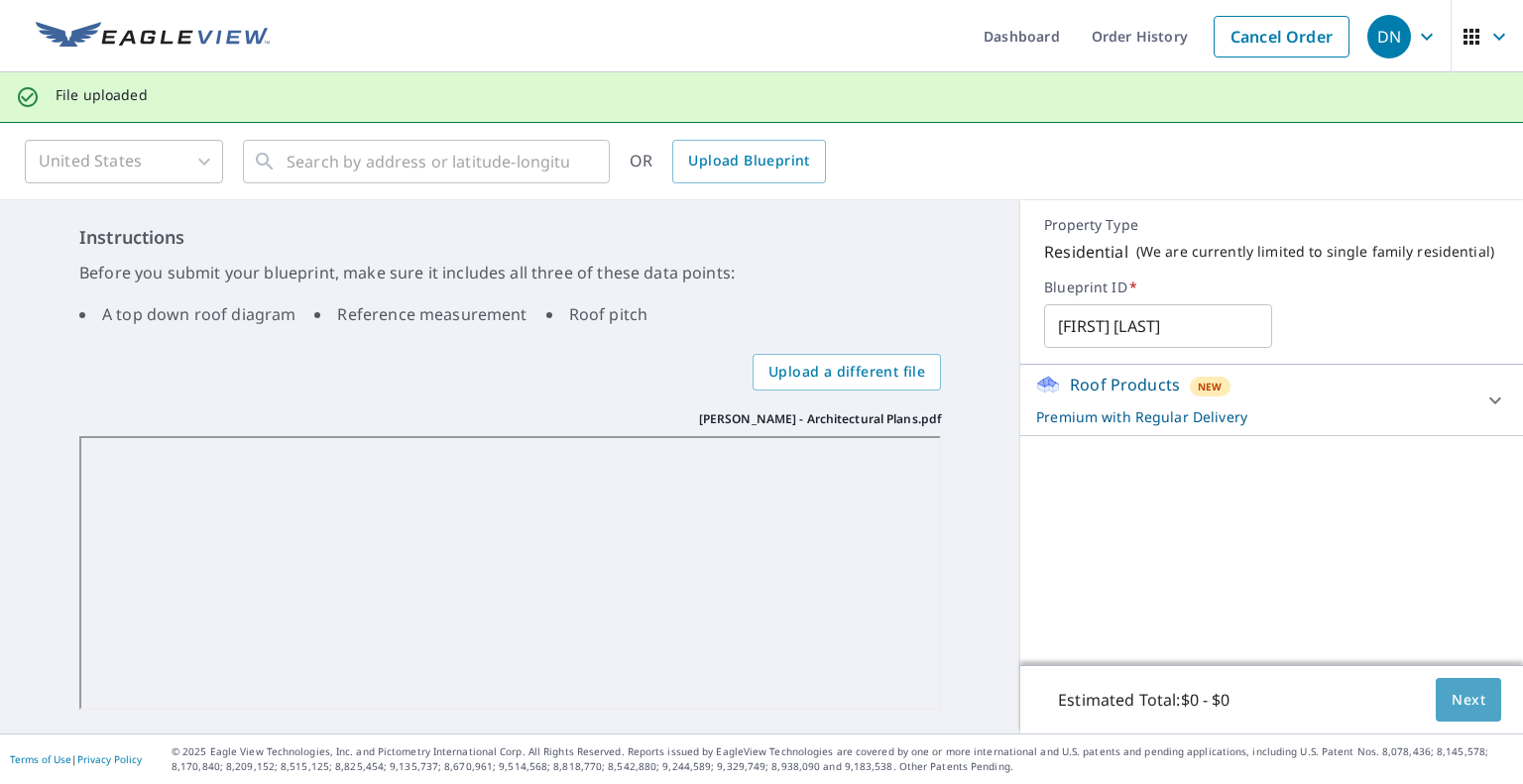 click on "Next" at bounding box center [1468, 700] 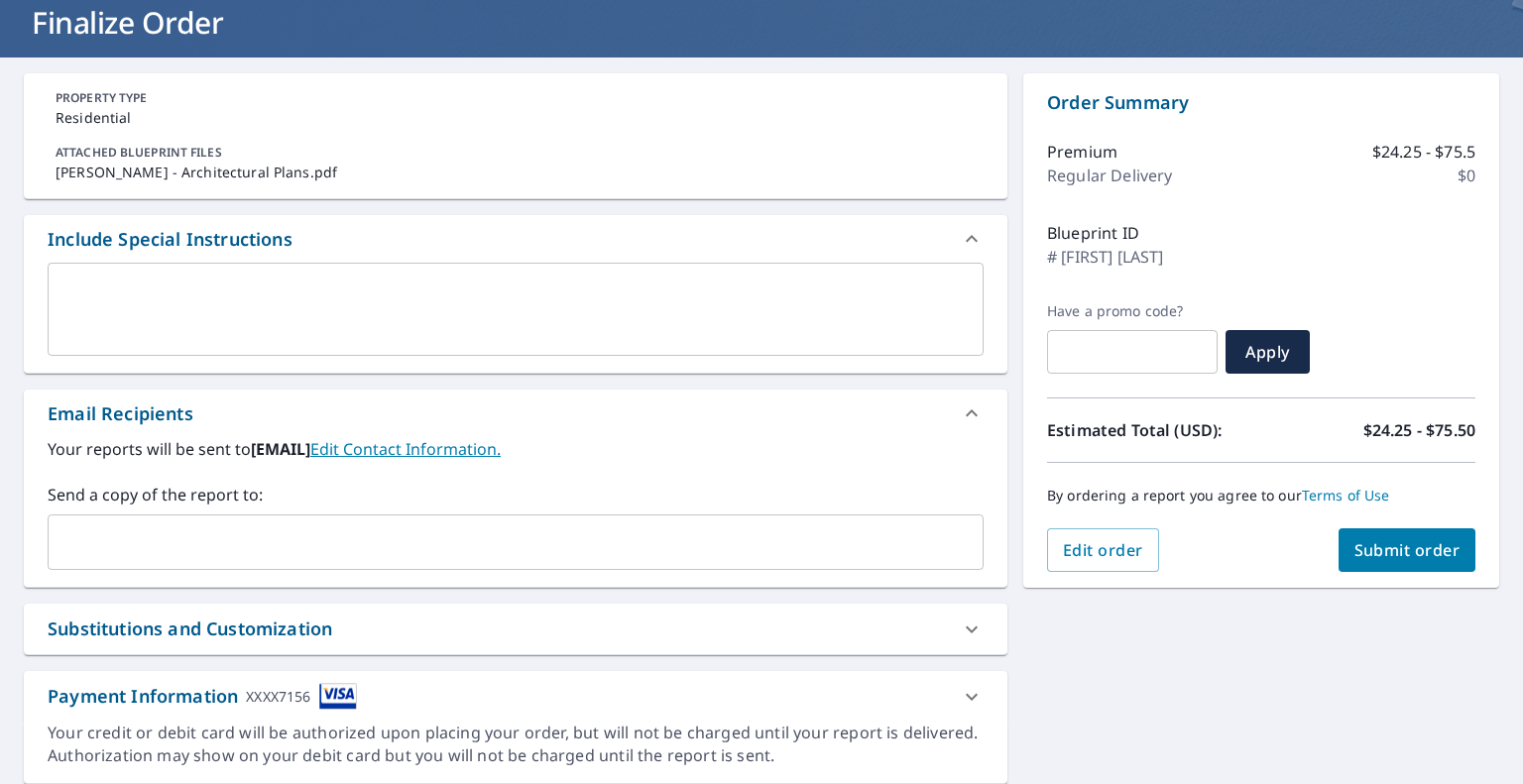 scroll, scrollTop: 91, scrollLeft: 0, axis: vertical 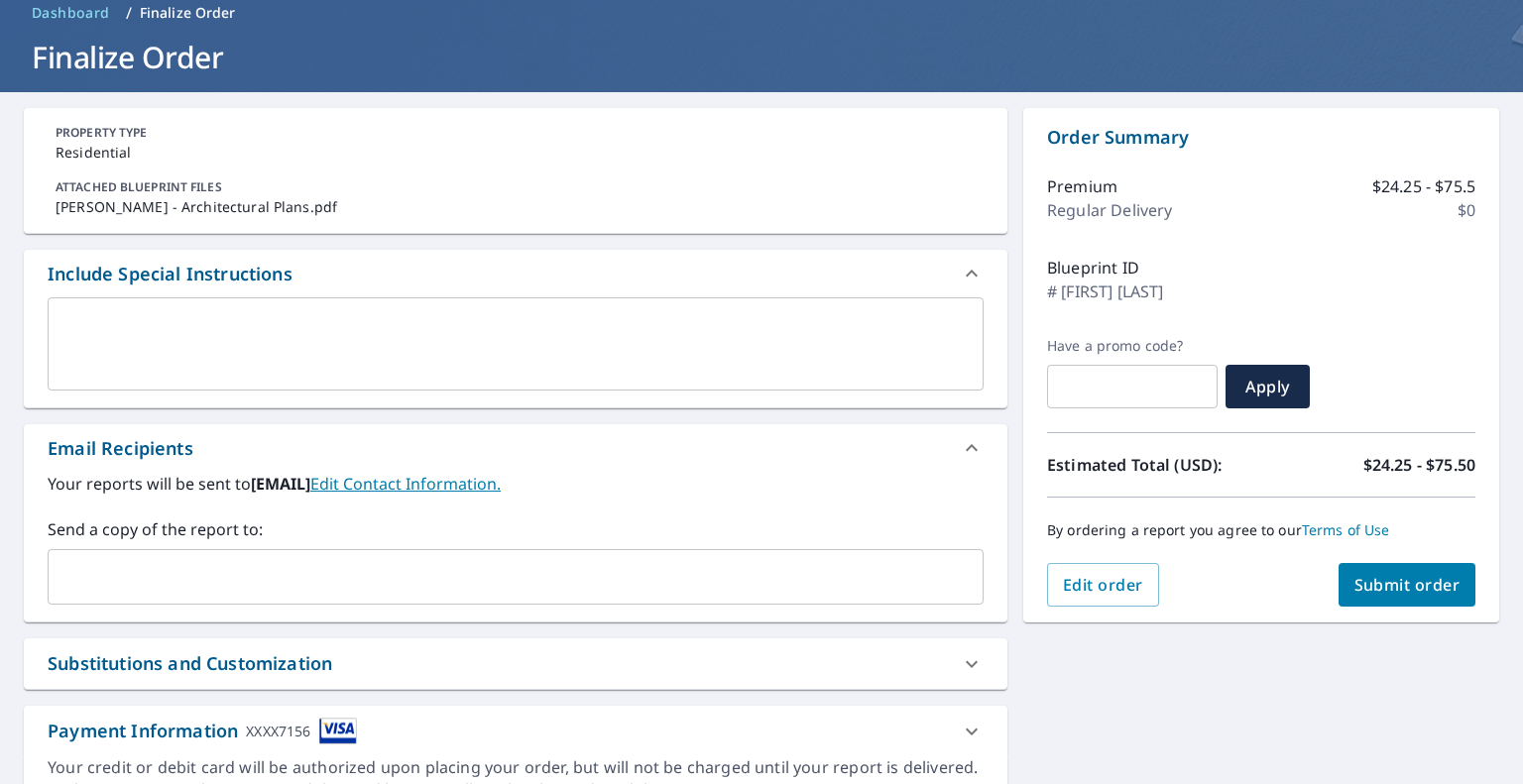 click at bounding box center (501, 577) 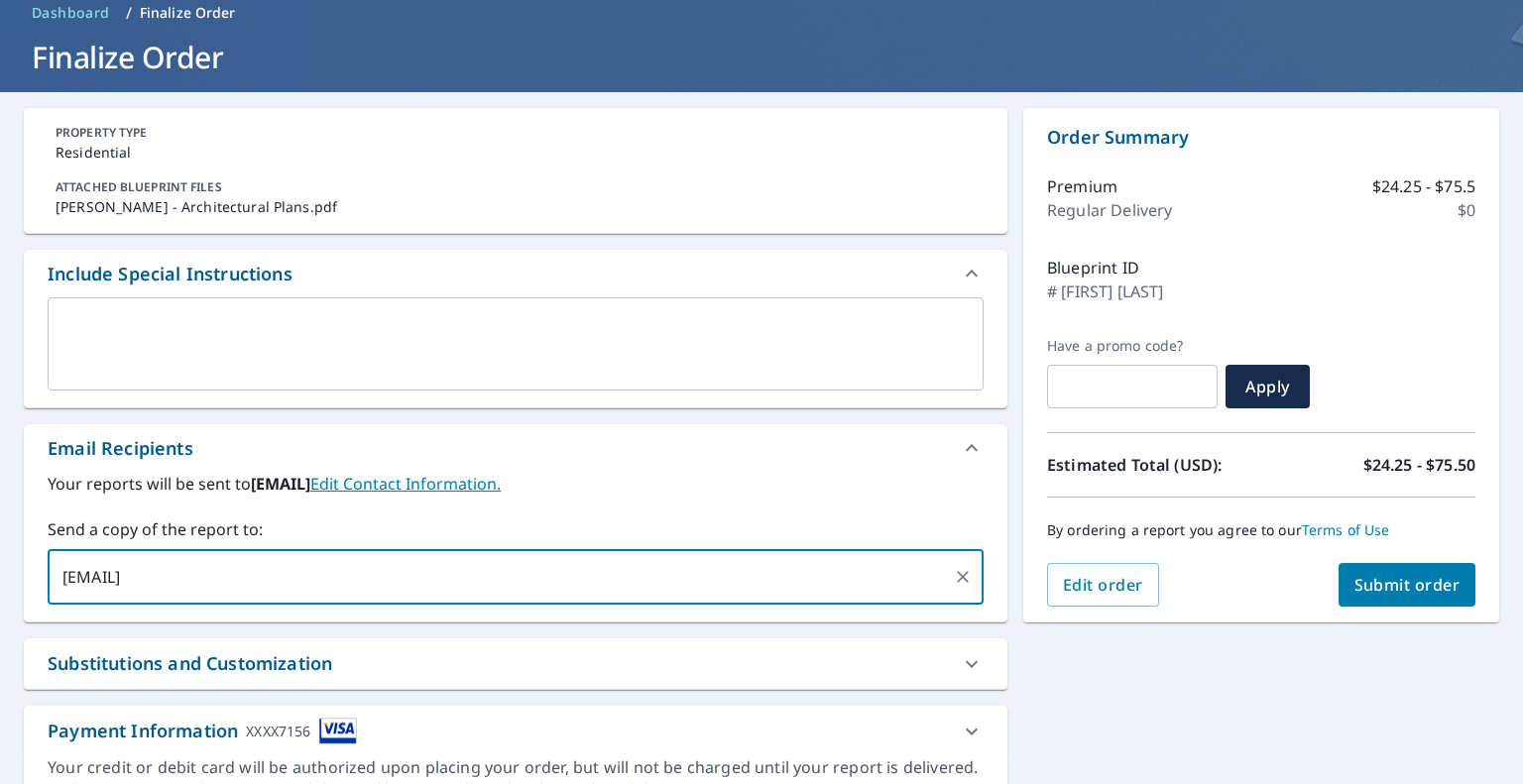 type on "david@whaleroofing.com" 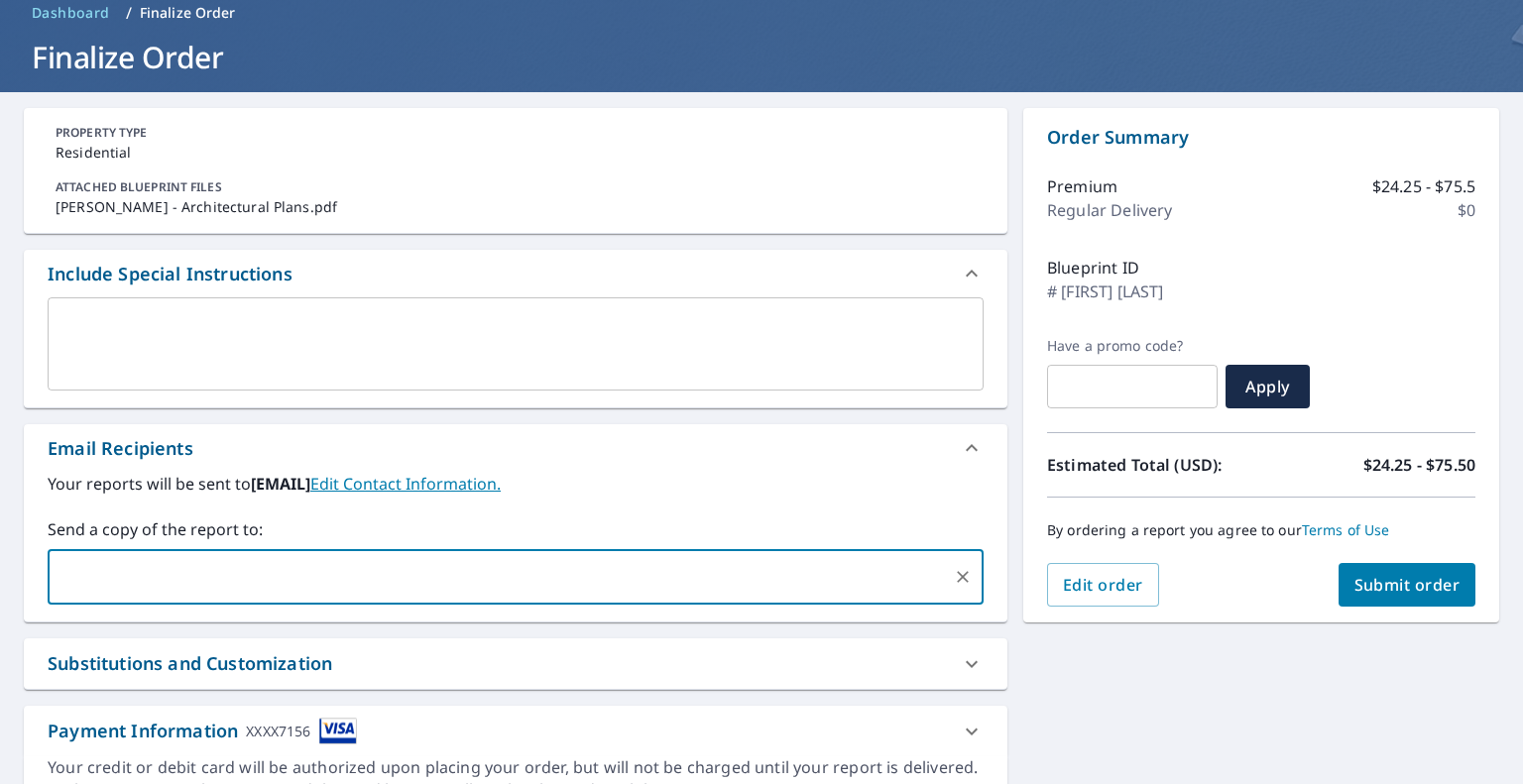 click on "Submit order" at bounding box center [1407, 585] 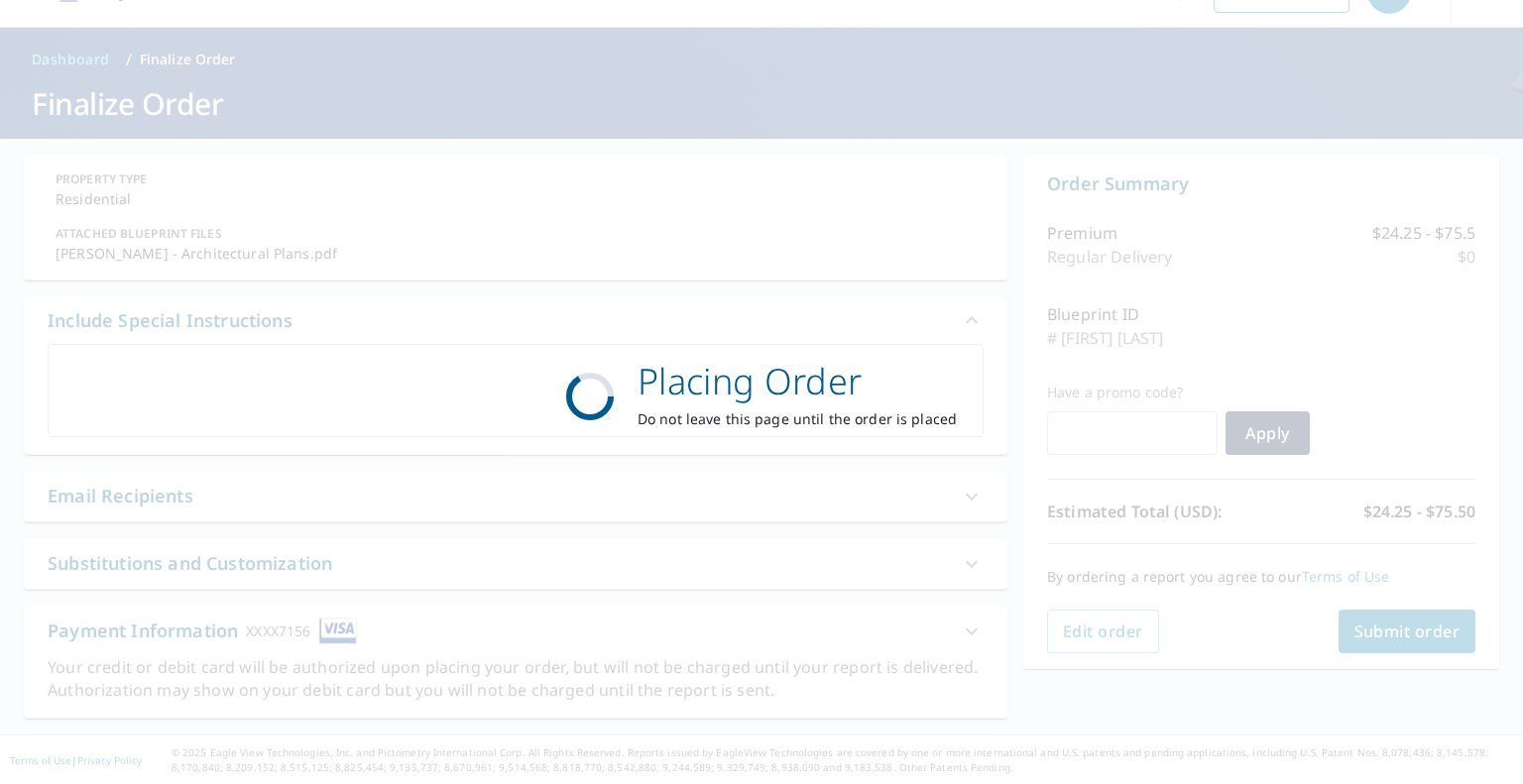 scroll, scrollTop: 44, scrollLeft: 0, axis: vertical 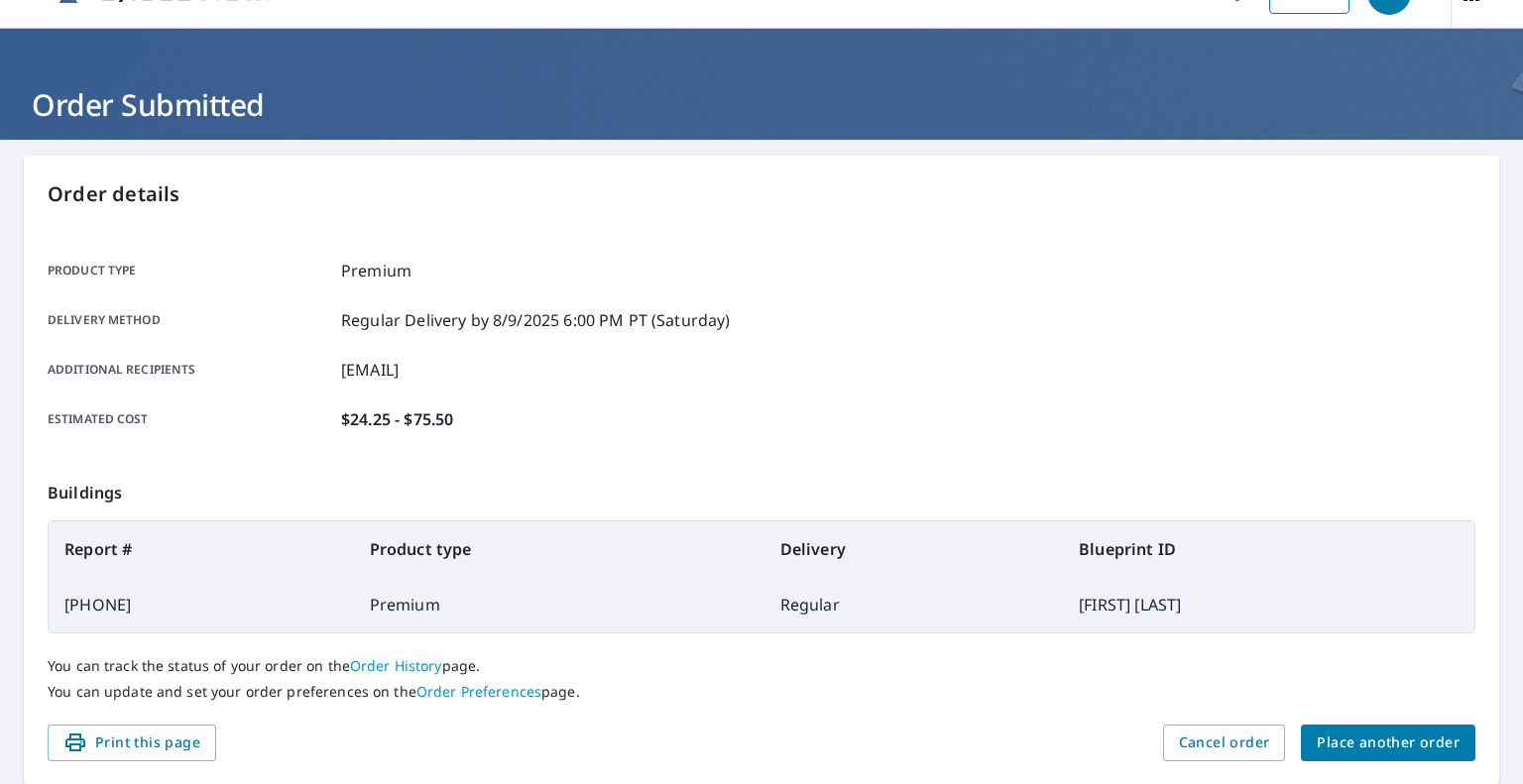 click on "Place another order" at bounding box center (1388, 742) 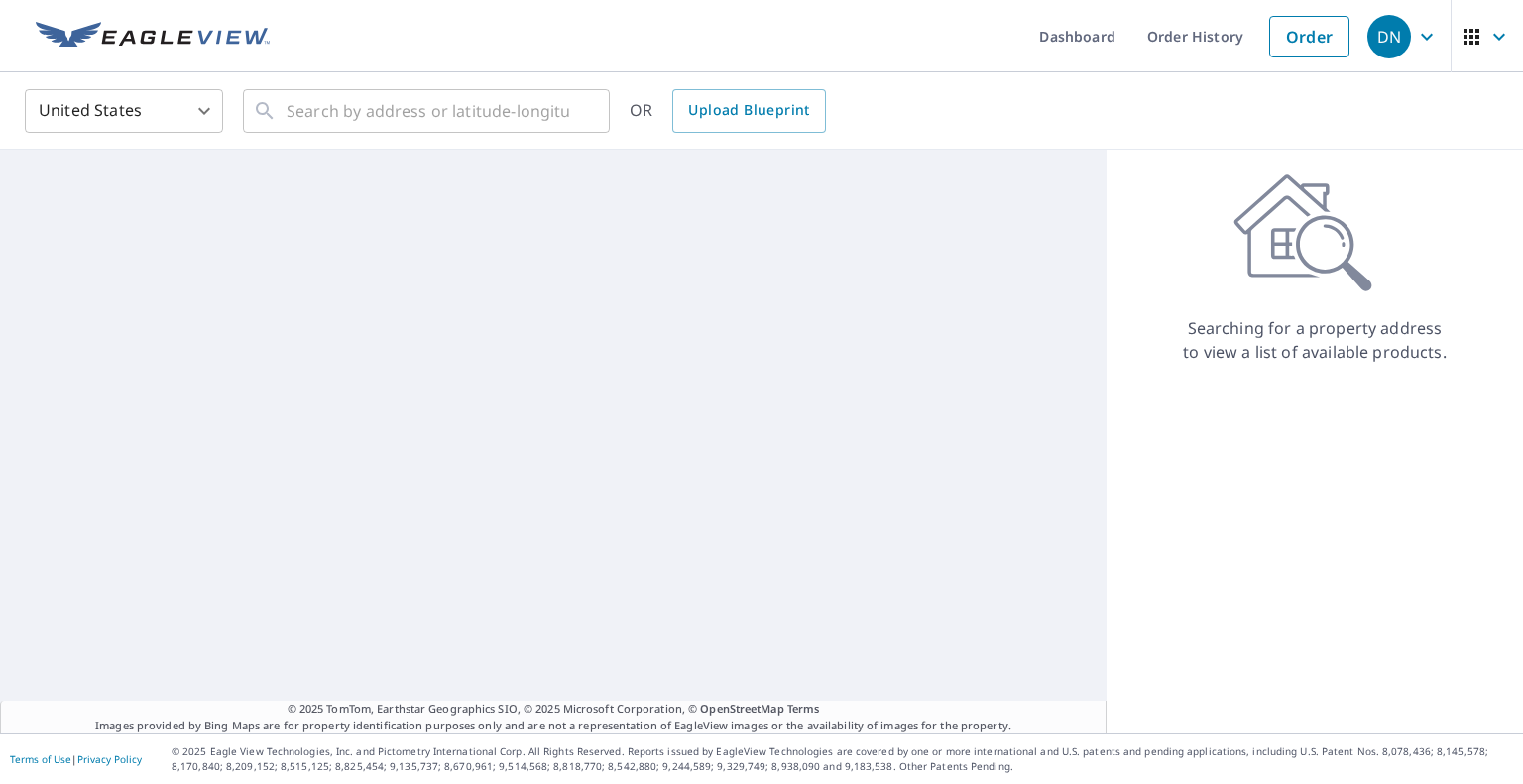 scroll, scrollTop: 0, scrollLeft: 0, axis: both 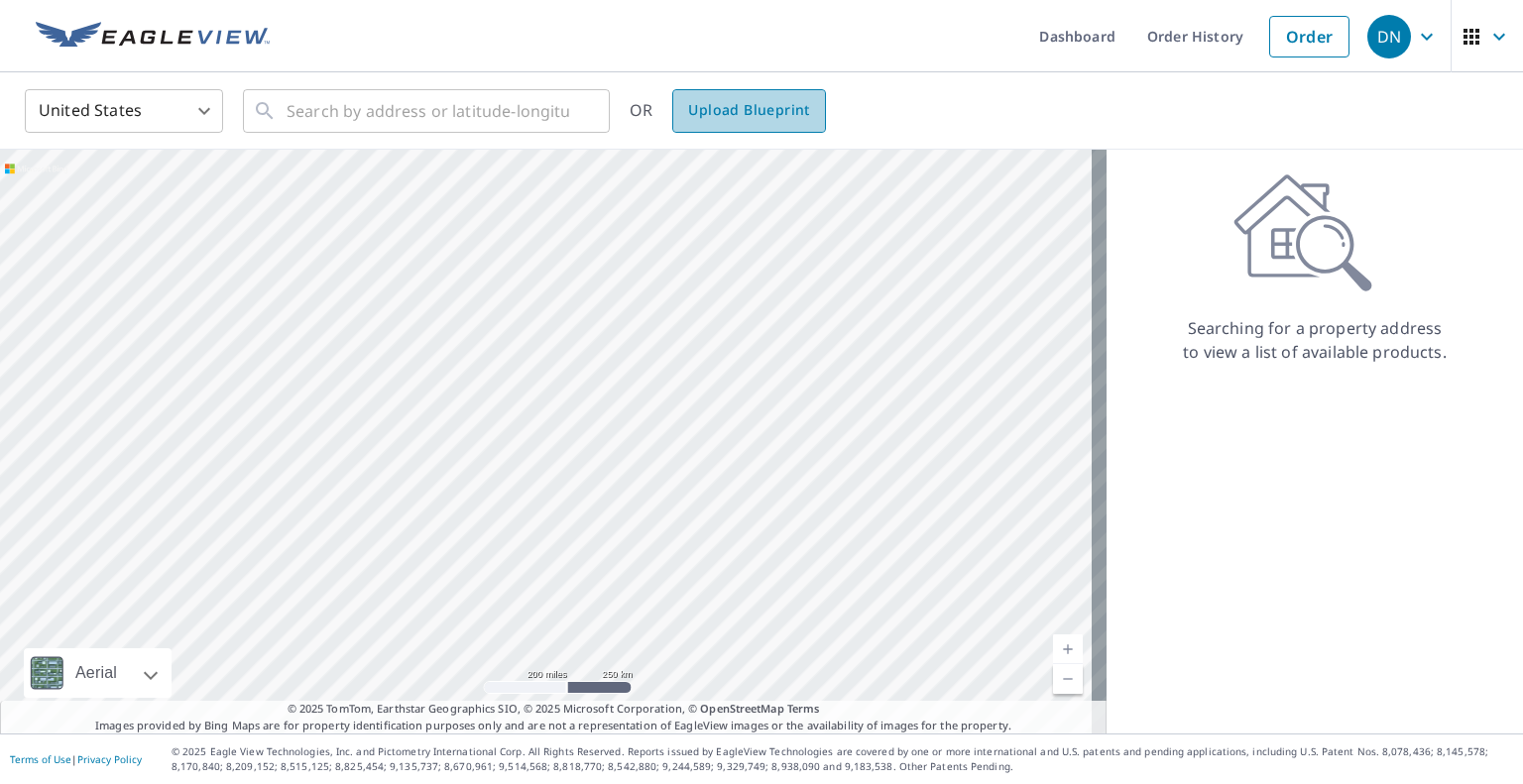 click on "Upload Blueprint" at bounding box center [749, 110] 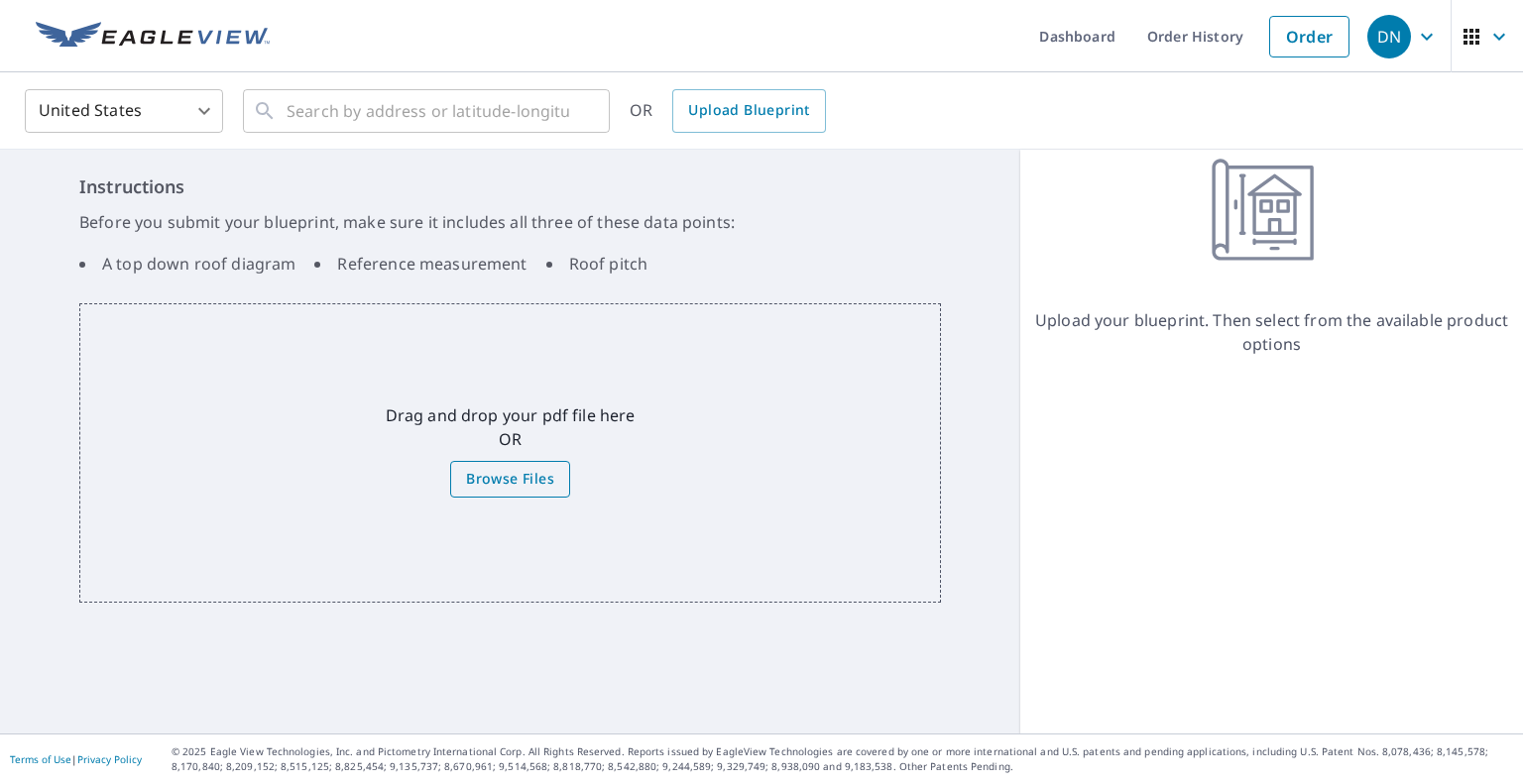 click on "Browse Files" at bounding box center [510, 479] 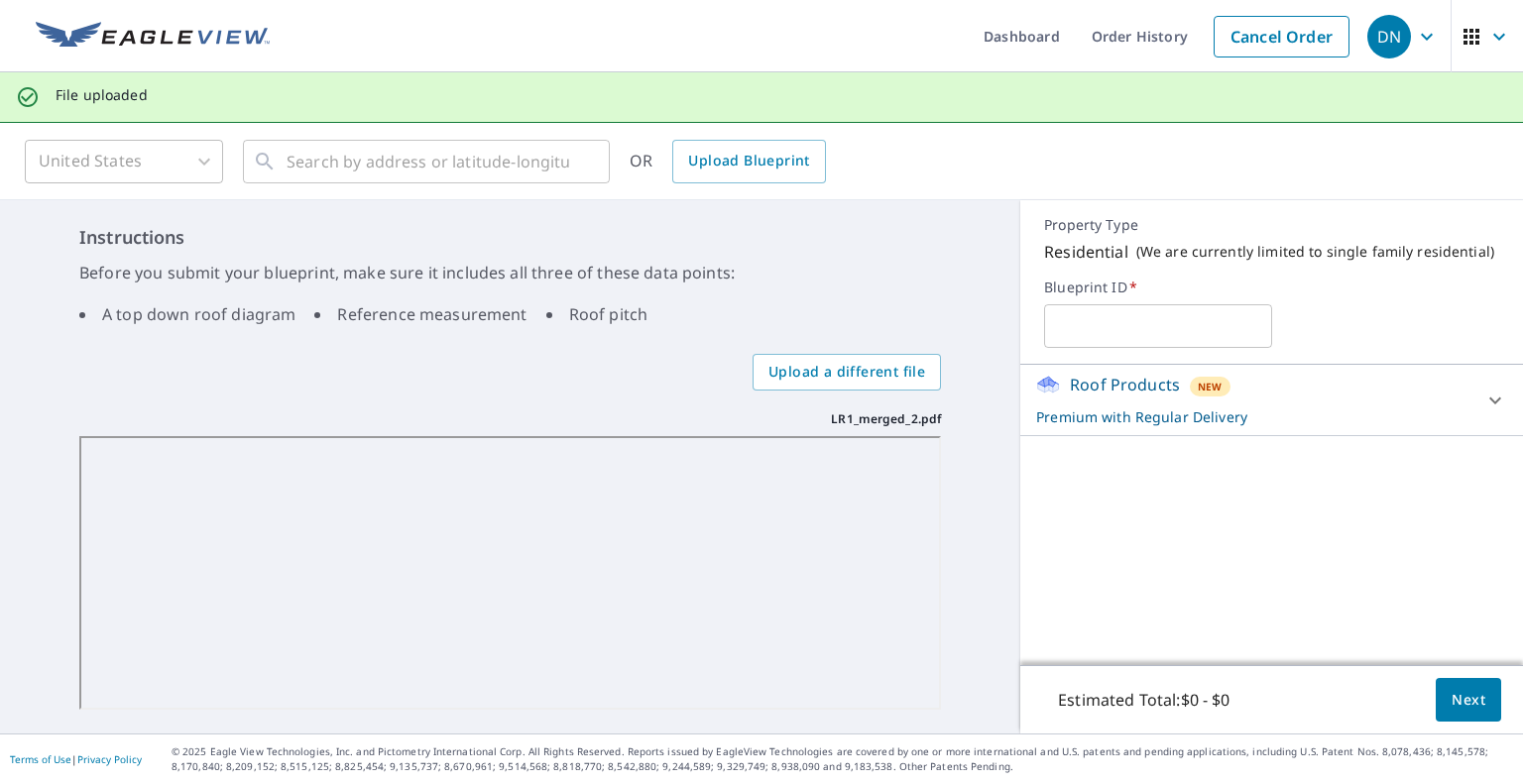 click at bounding box center [1157, 326] 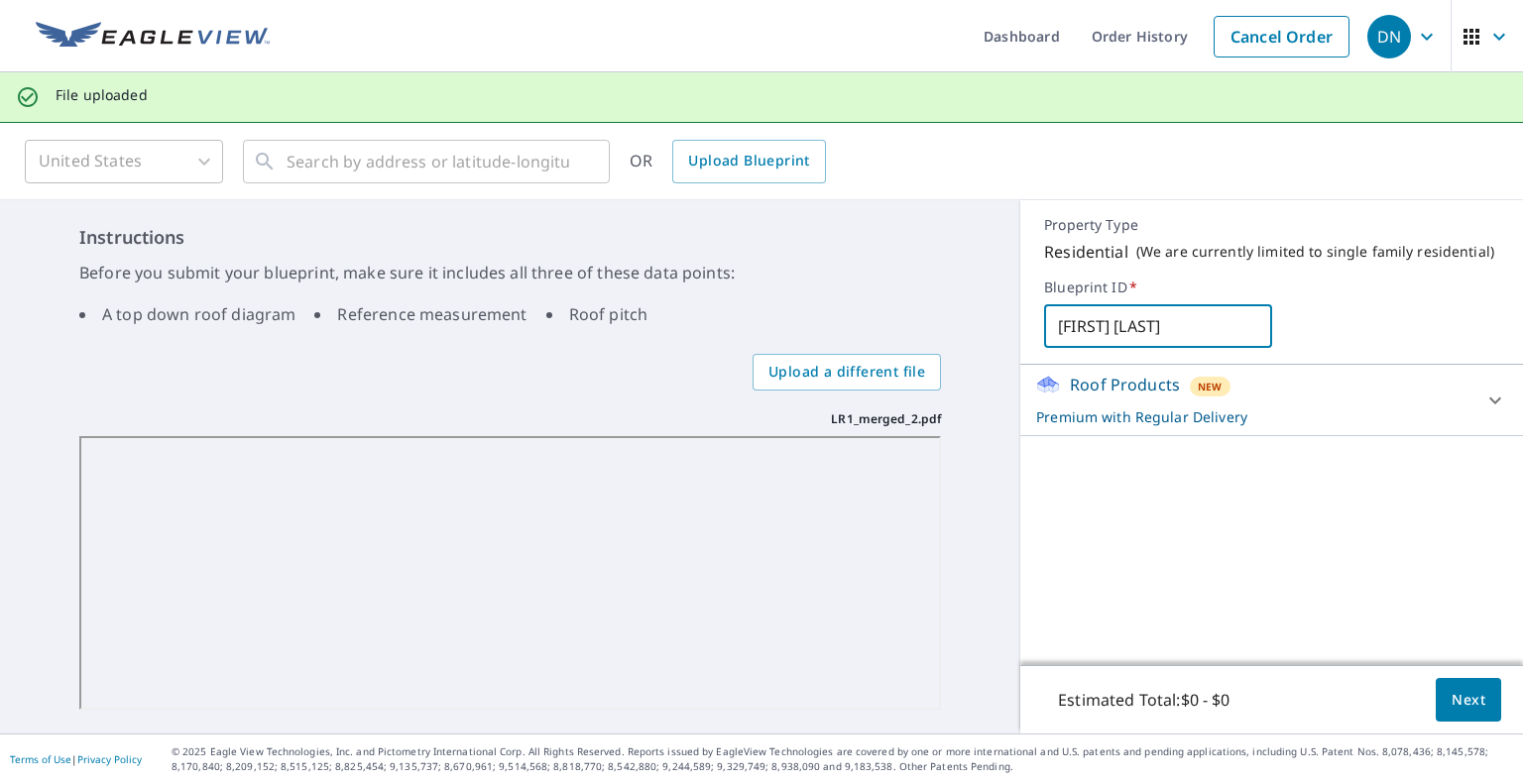 type on "Lara House" 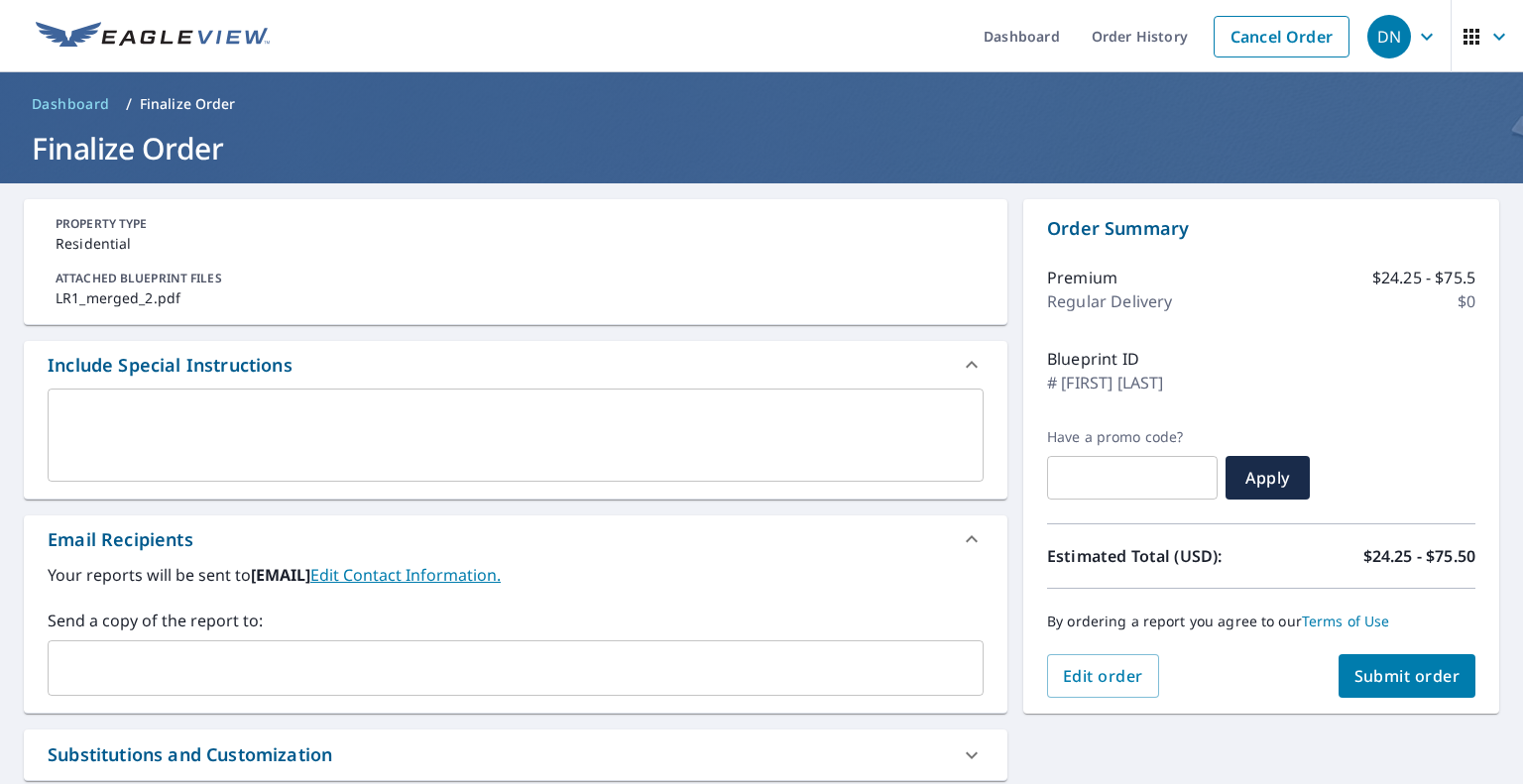 click at bounding box center (501, 668) 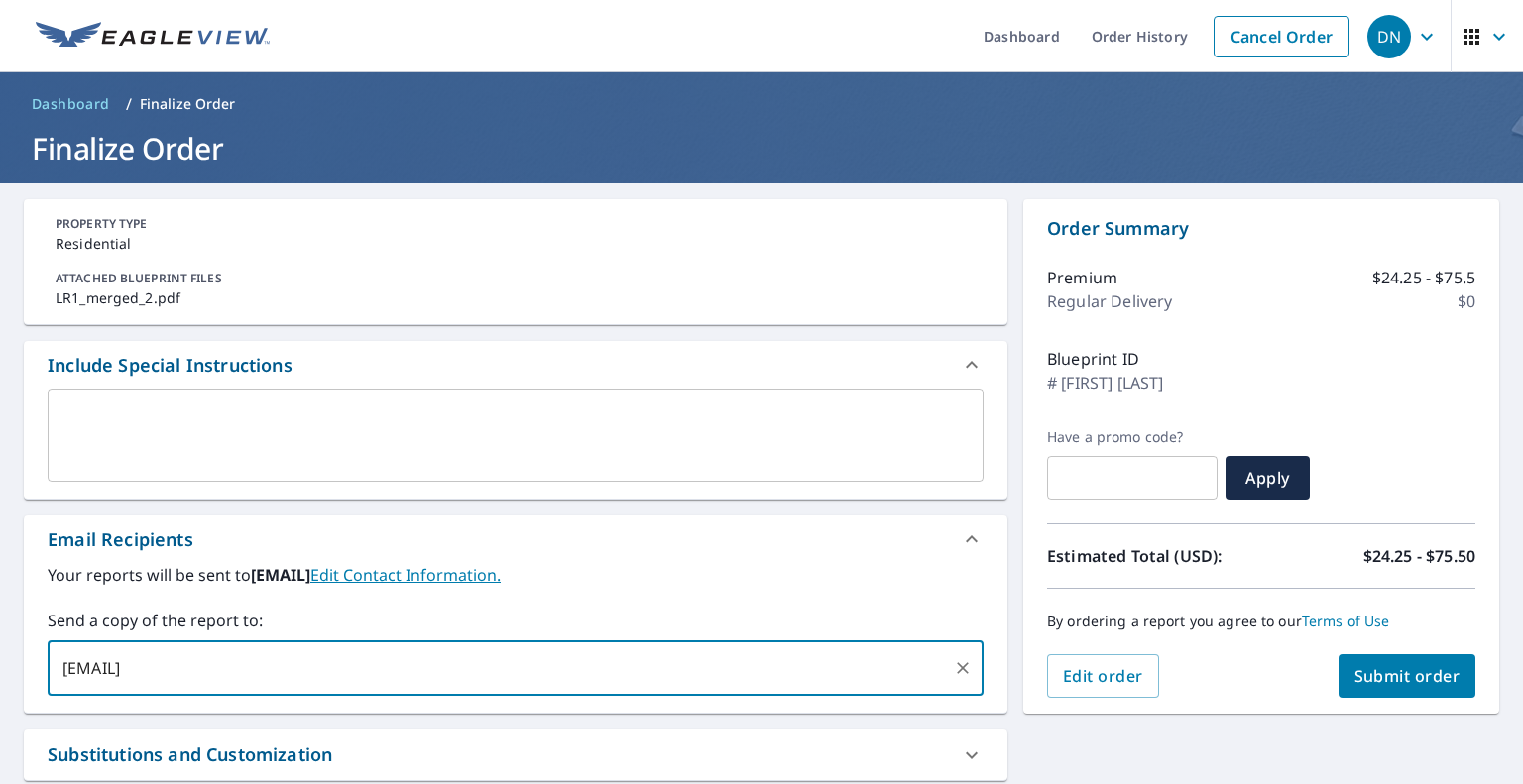 type on "david@whaleroofing.com" 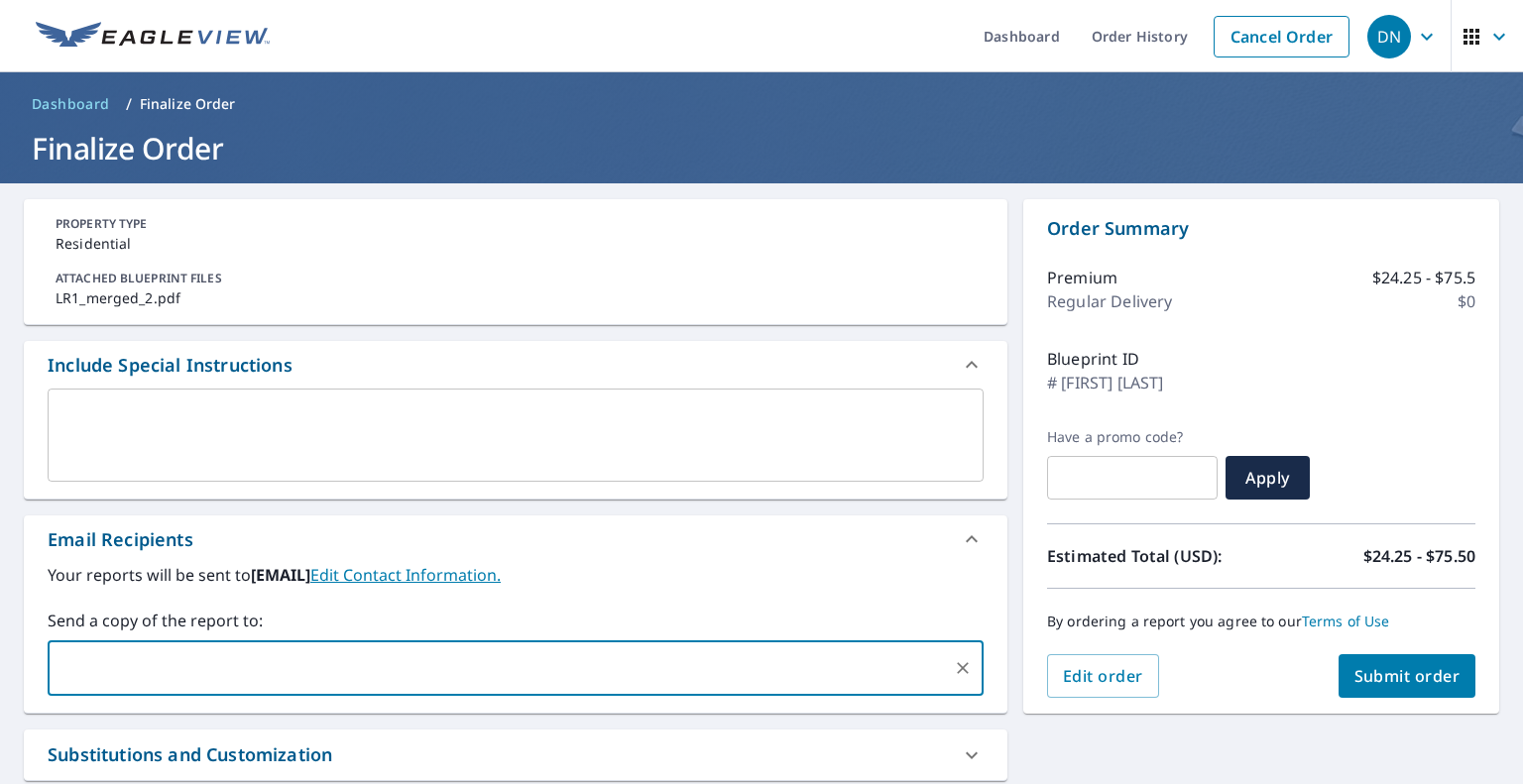 click on "Submit order" at bounding box center [1407, 676] 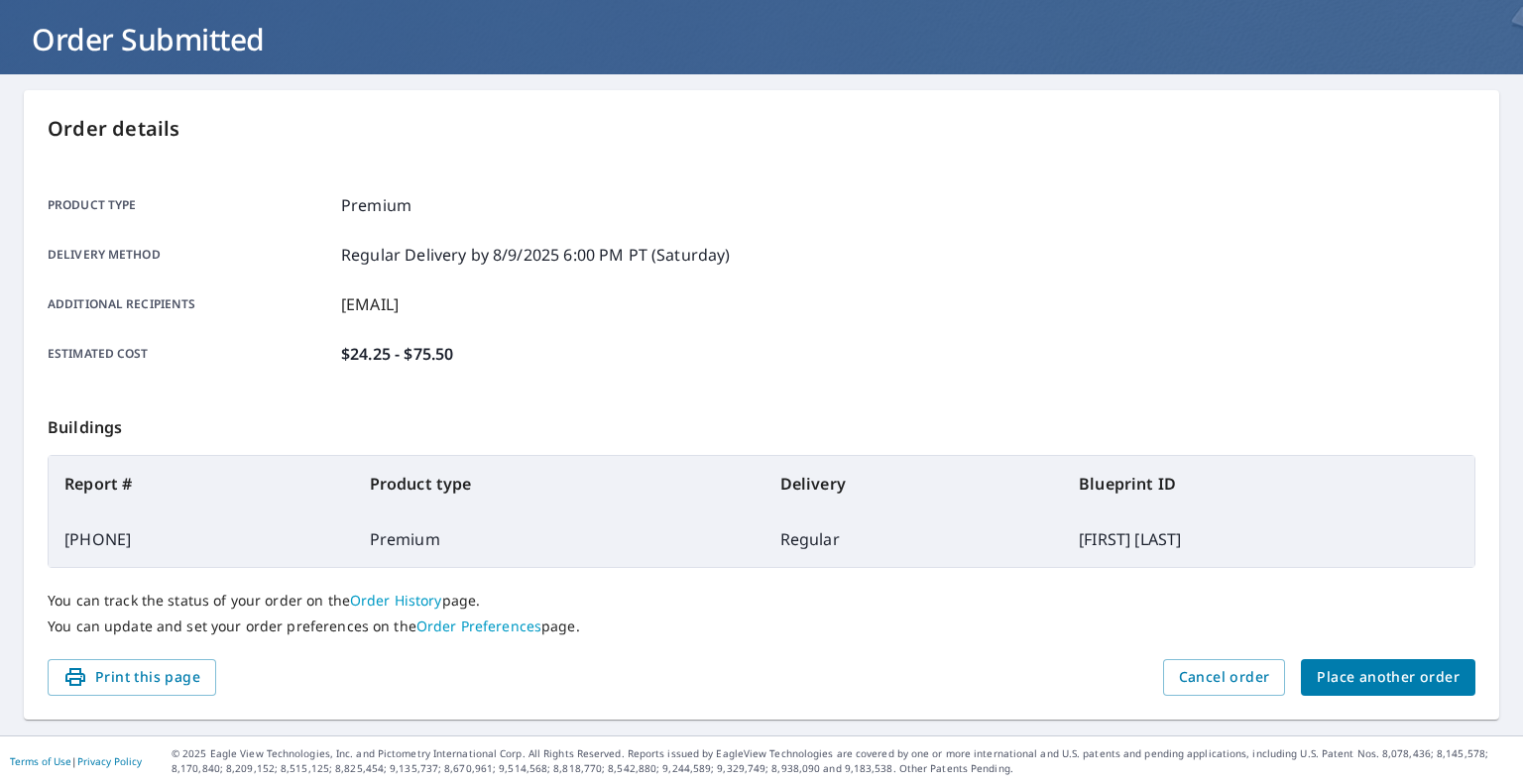 scroll, scrollTop: 0, scrollLeft: 0, axis: both 